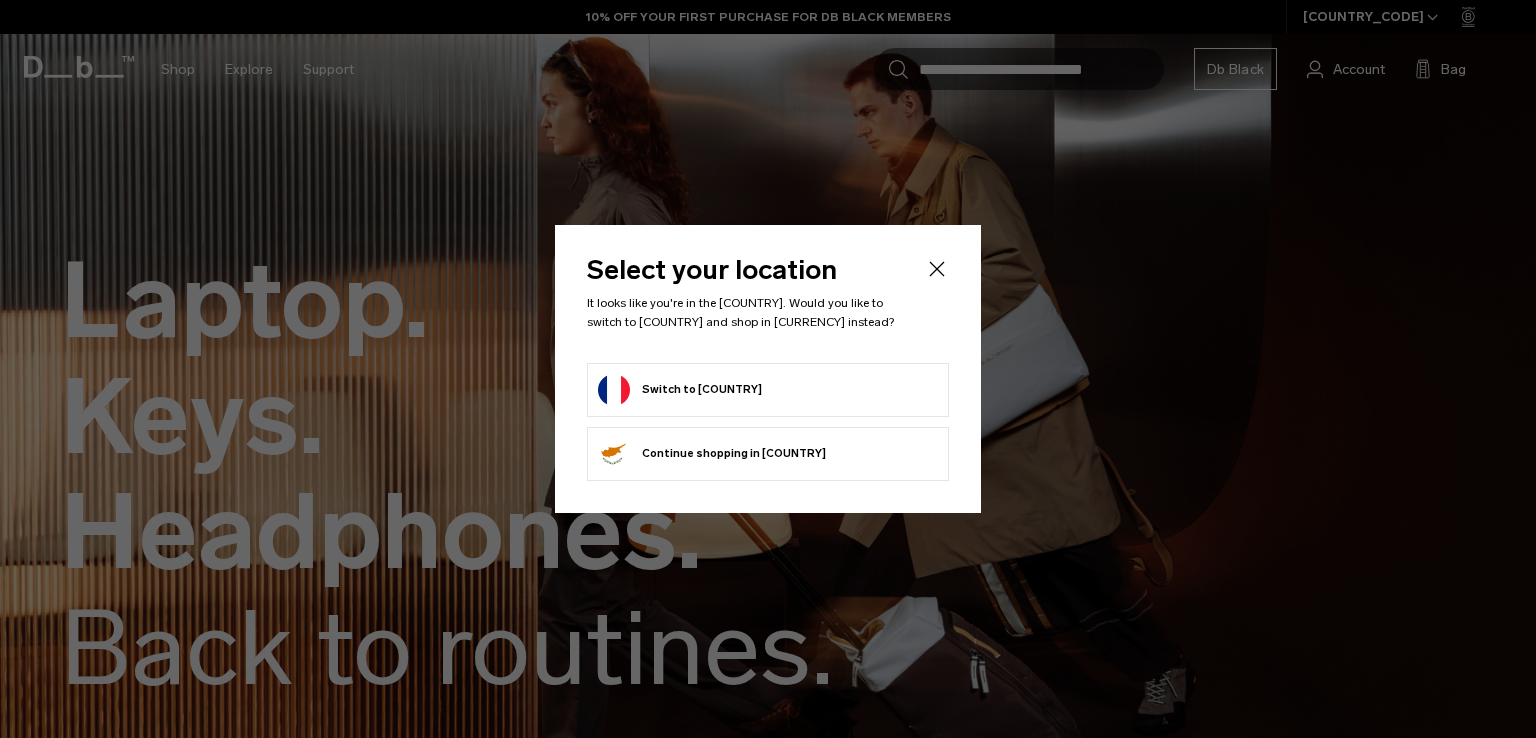 scroll, scrollTop: 0, scrollLeft: 0, axis: both 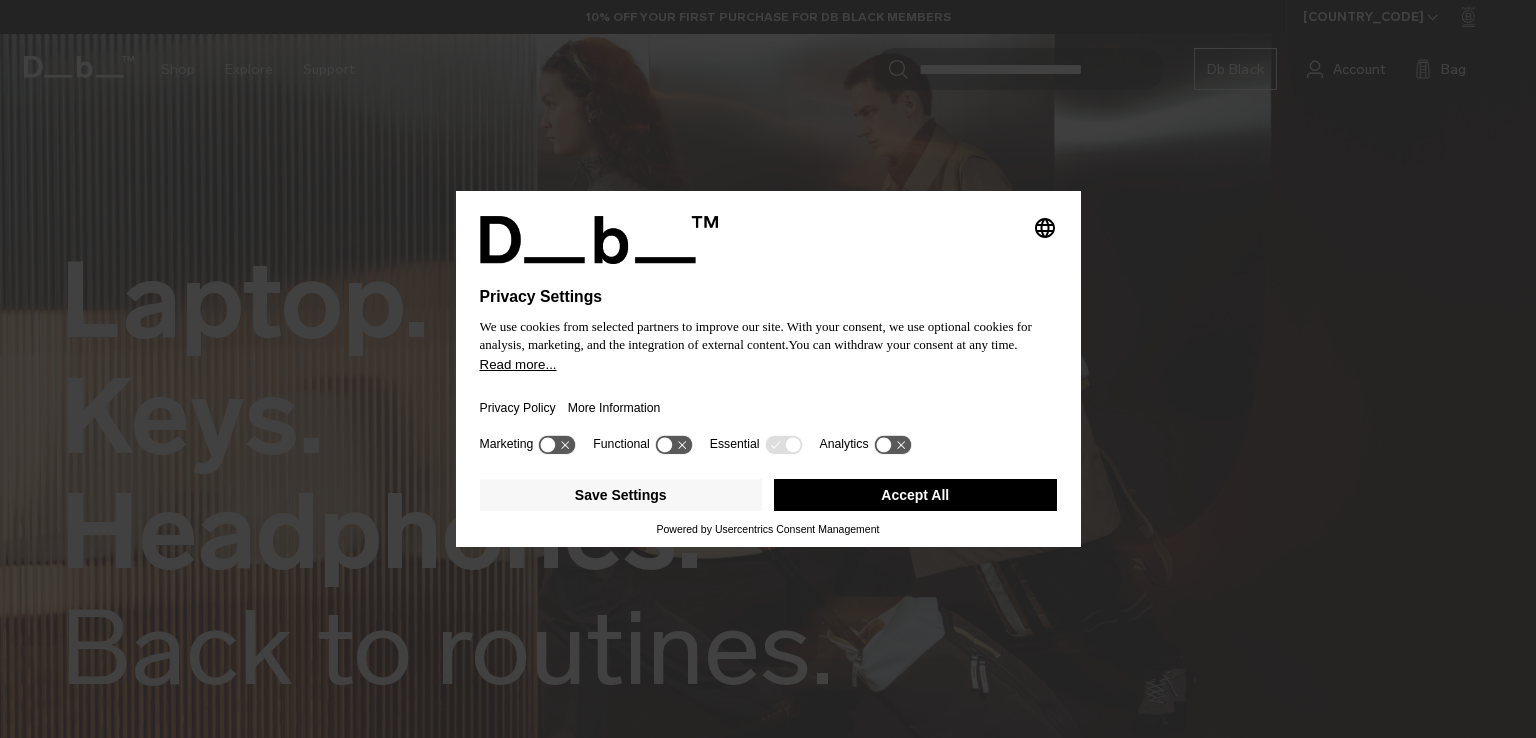 click on "Read more..." at bounding box center (768, 364) 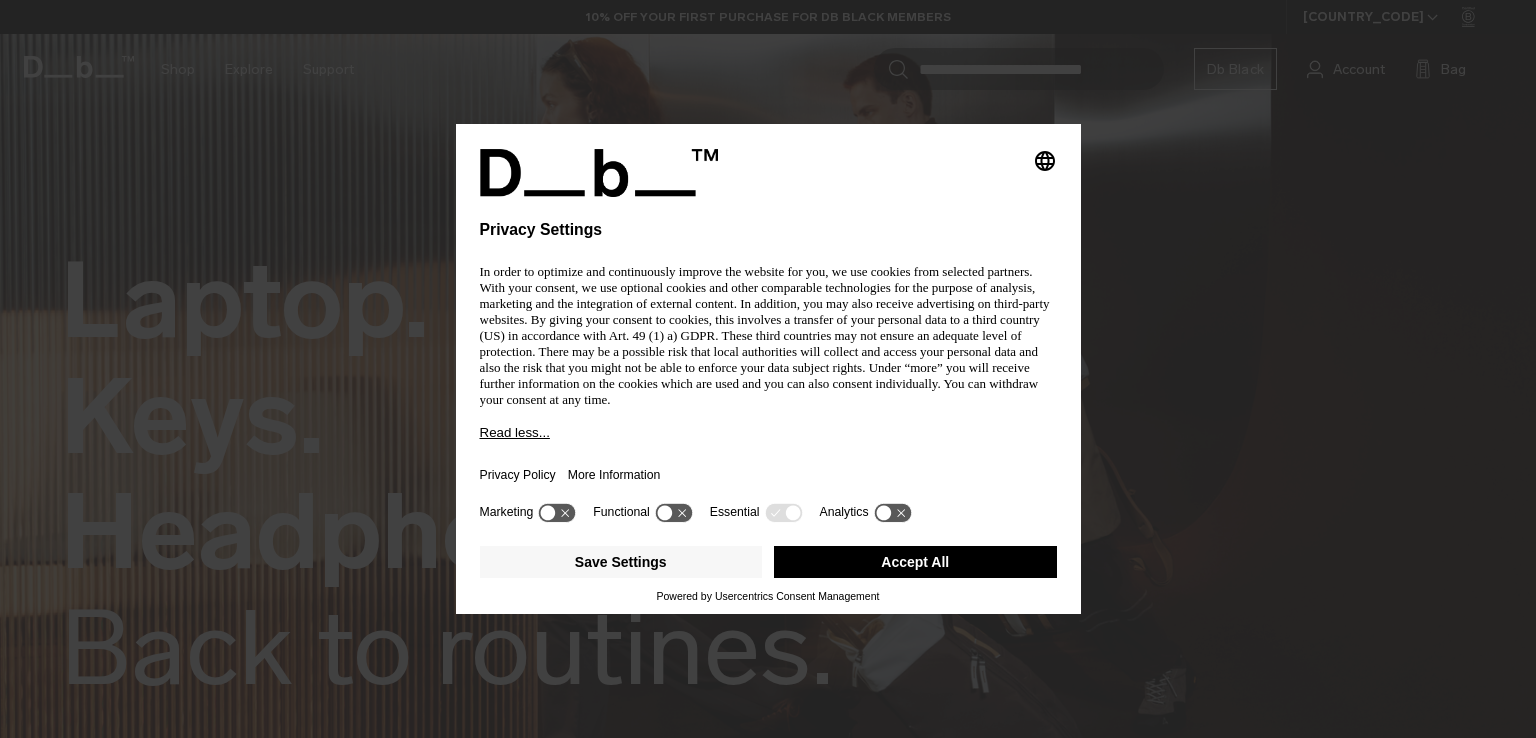scroll, scrollTop: 0, scrollLeft: 0, axis: both 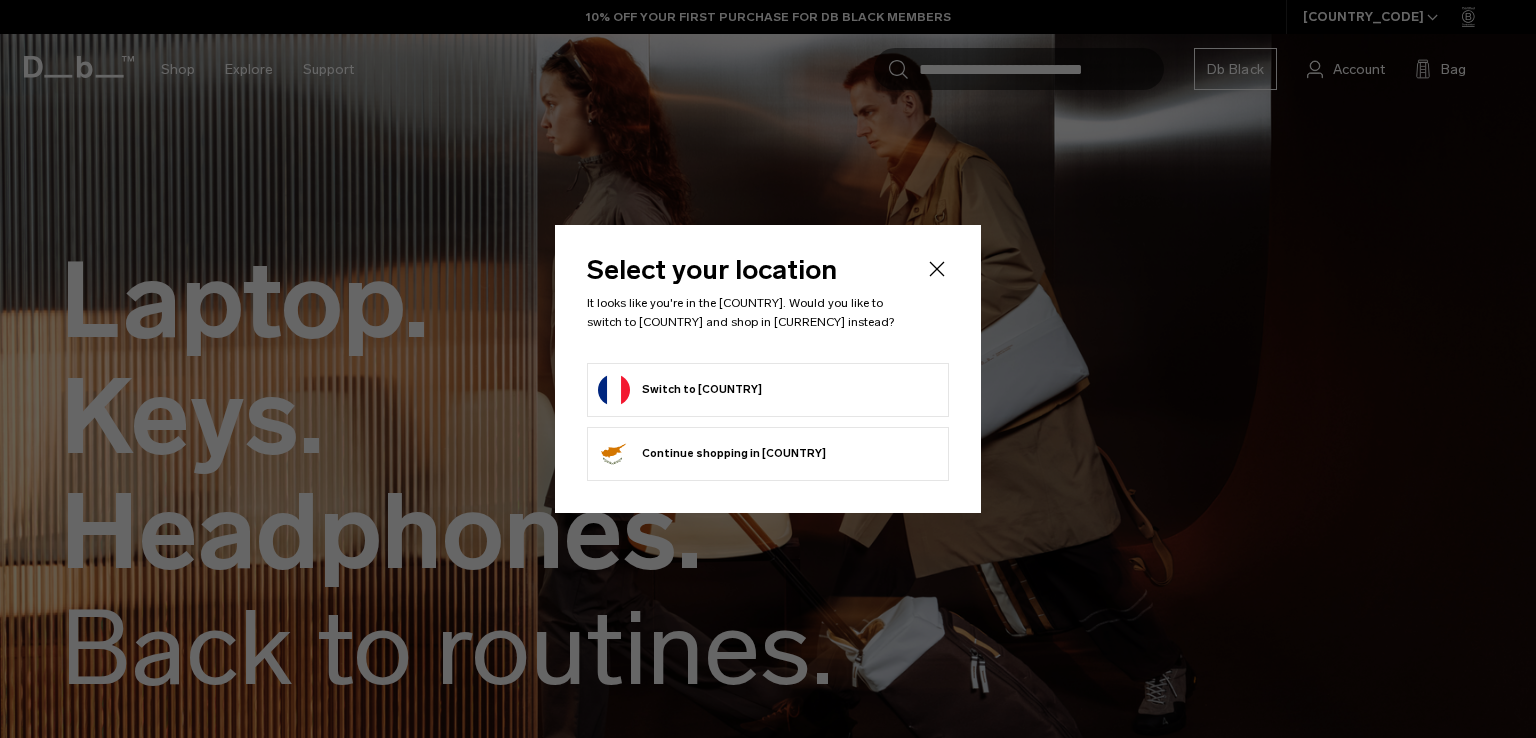 click on "Switch to France" 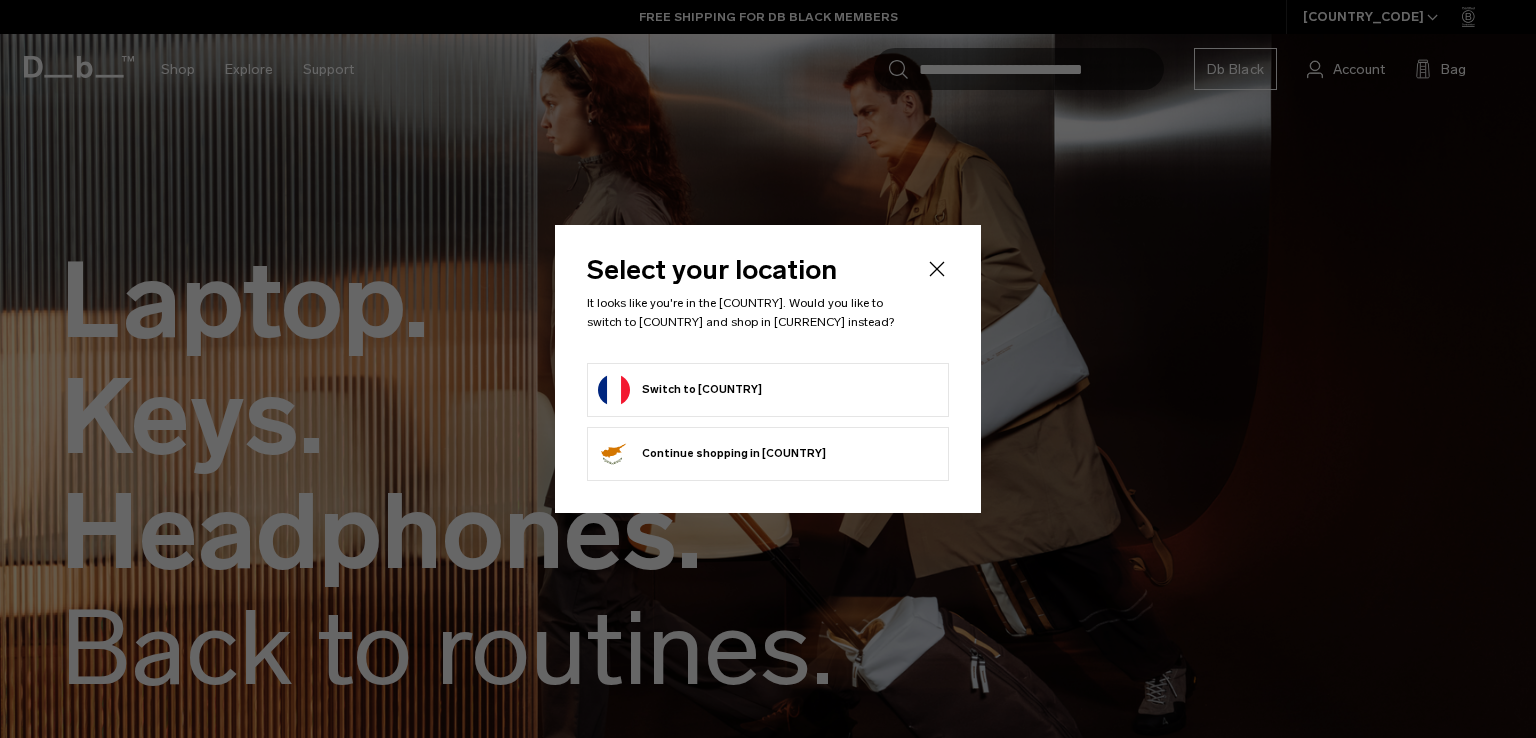 click on "Switch to France" at bounding box center [680, 390] 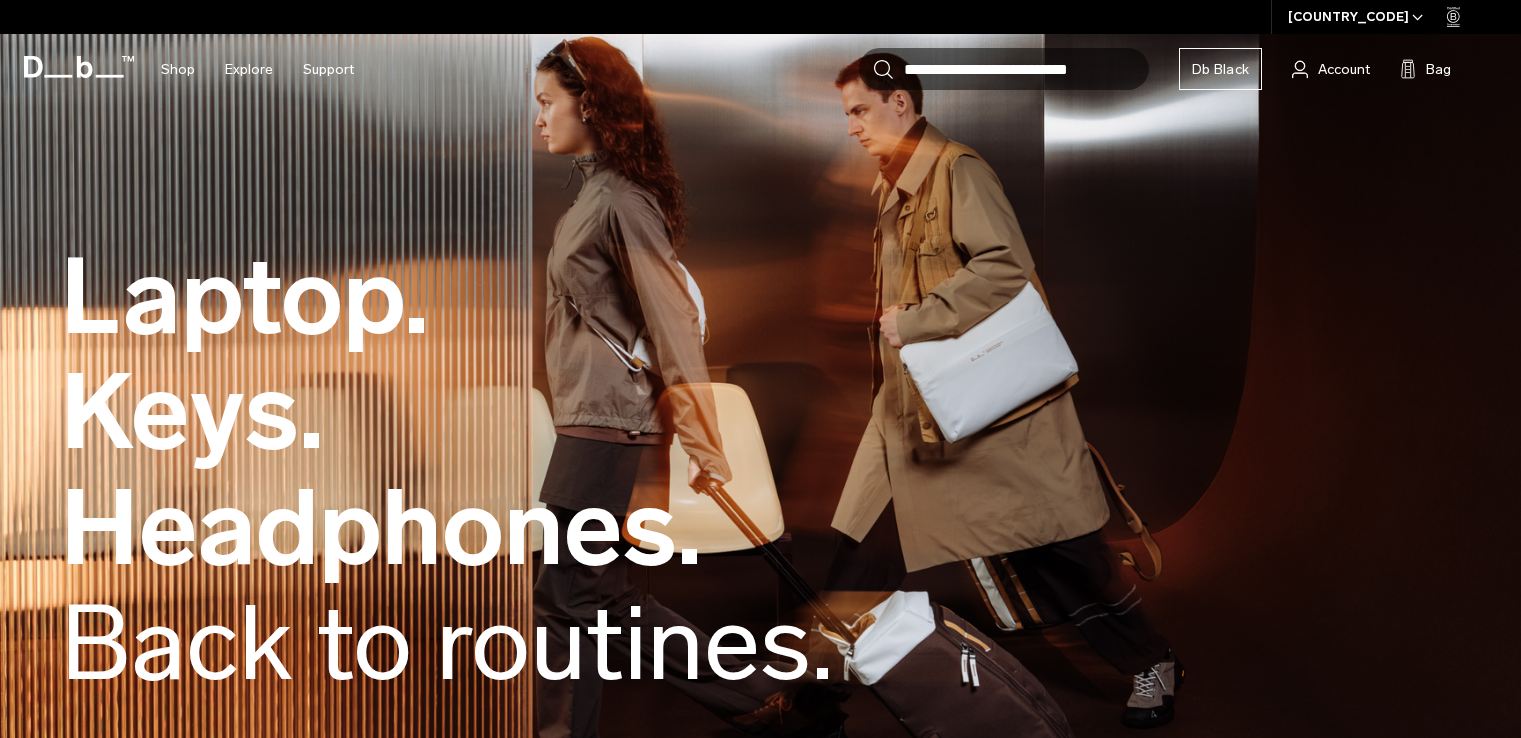 scroll, scrollTop: 0, scrollLeft: 0, axis: both 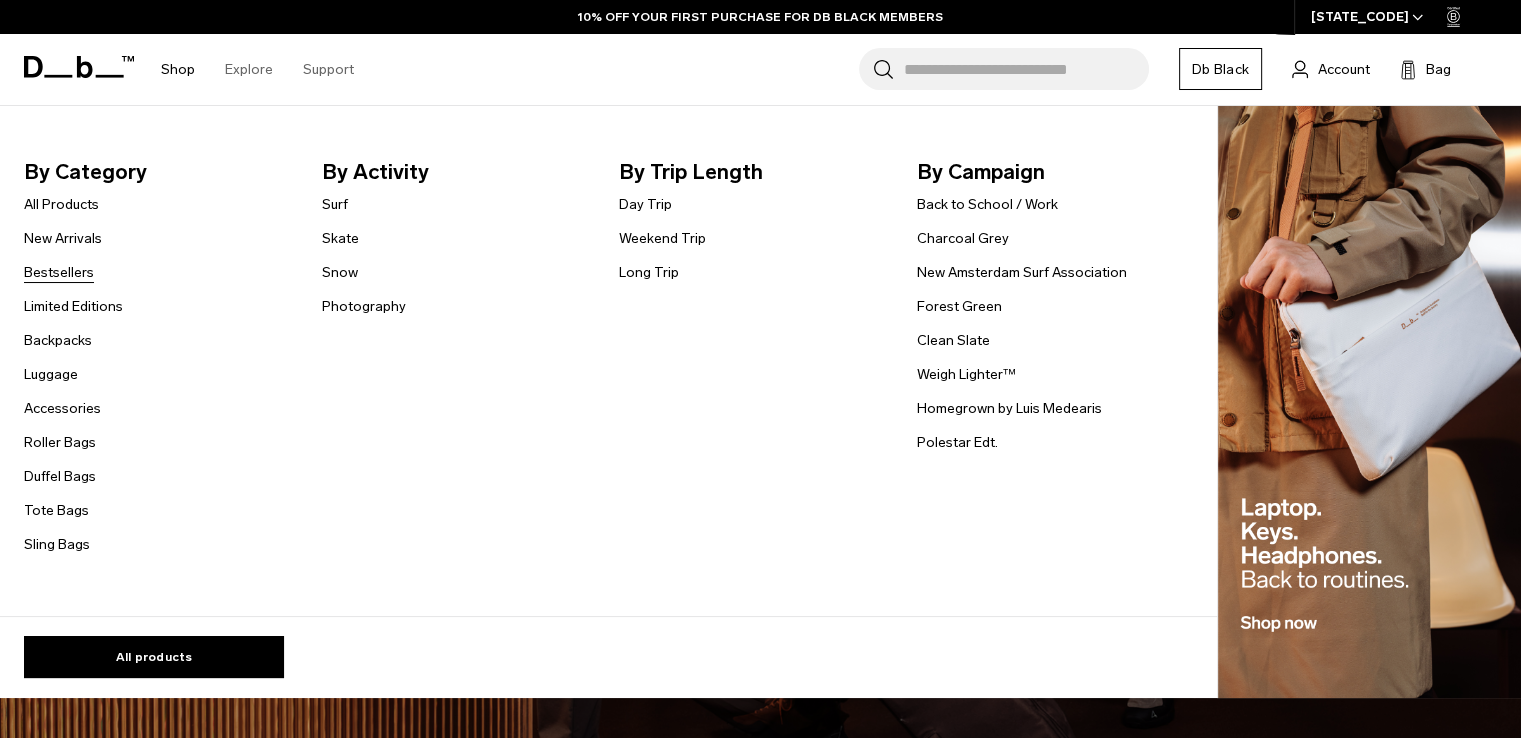 click on "Bestsellers" at bounding box center (59, 272) 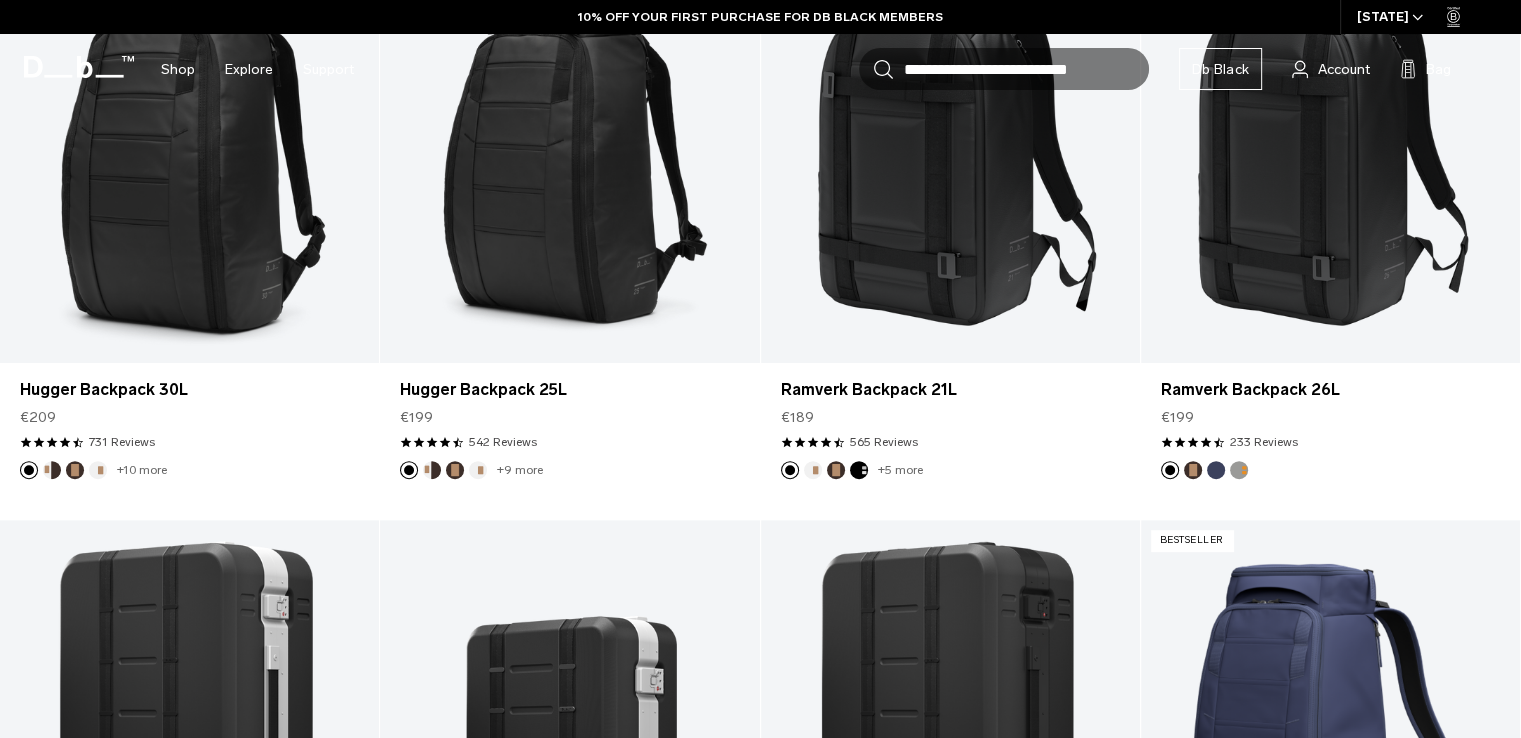 scroll, scrollTop: 768, scrollLeft: 0, axis: vertical 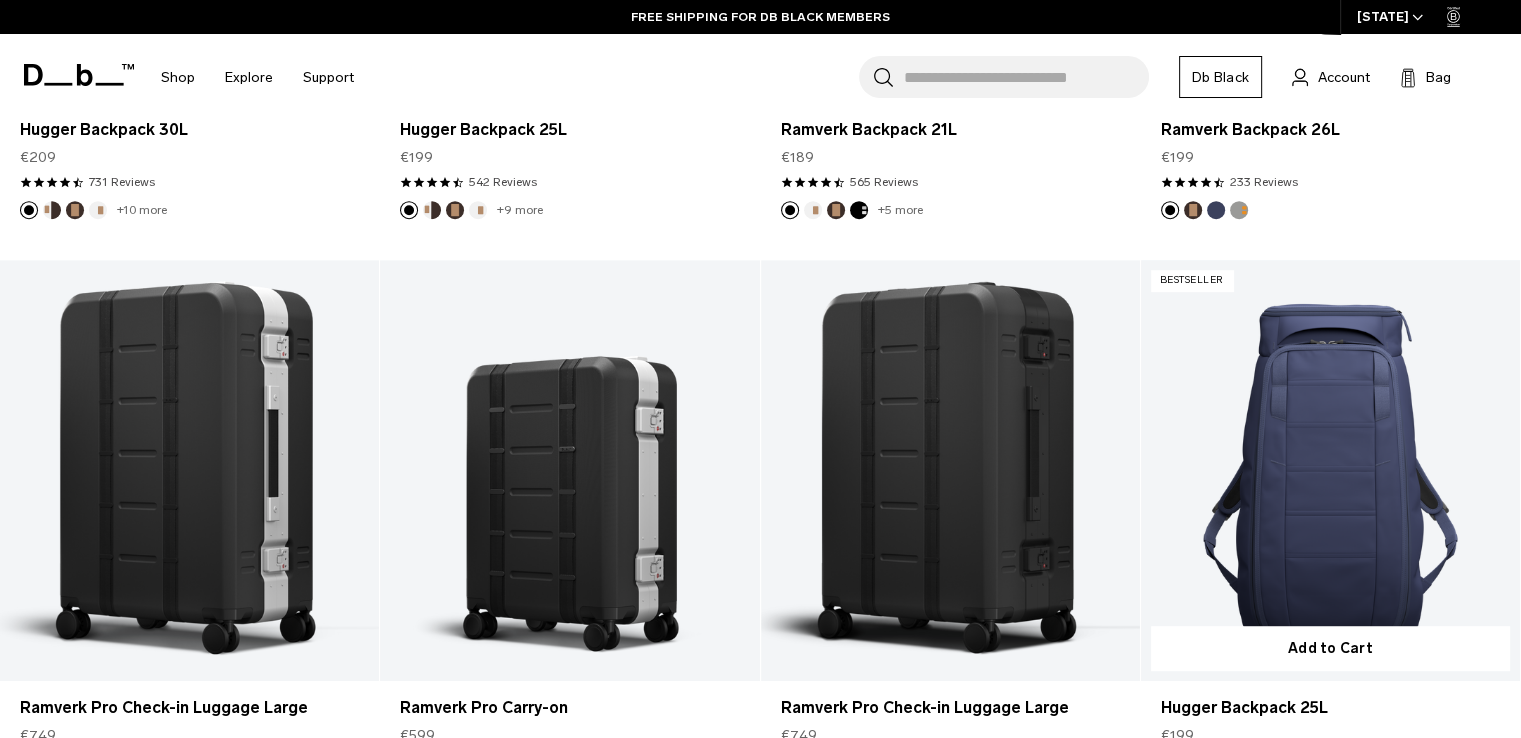 click at bounding box center [1330, 470] 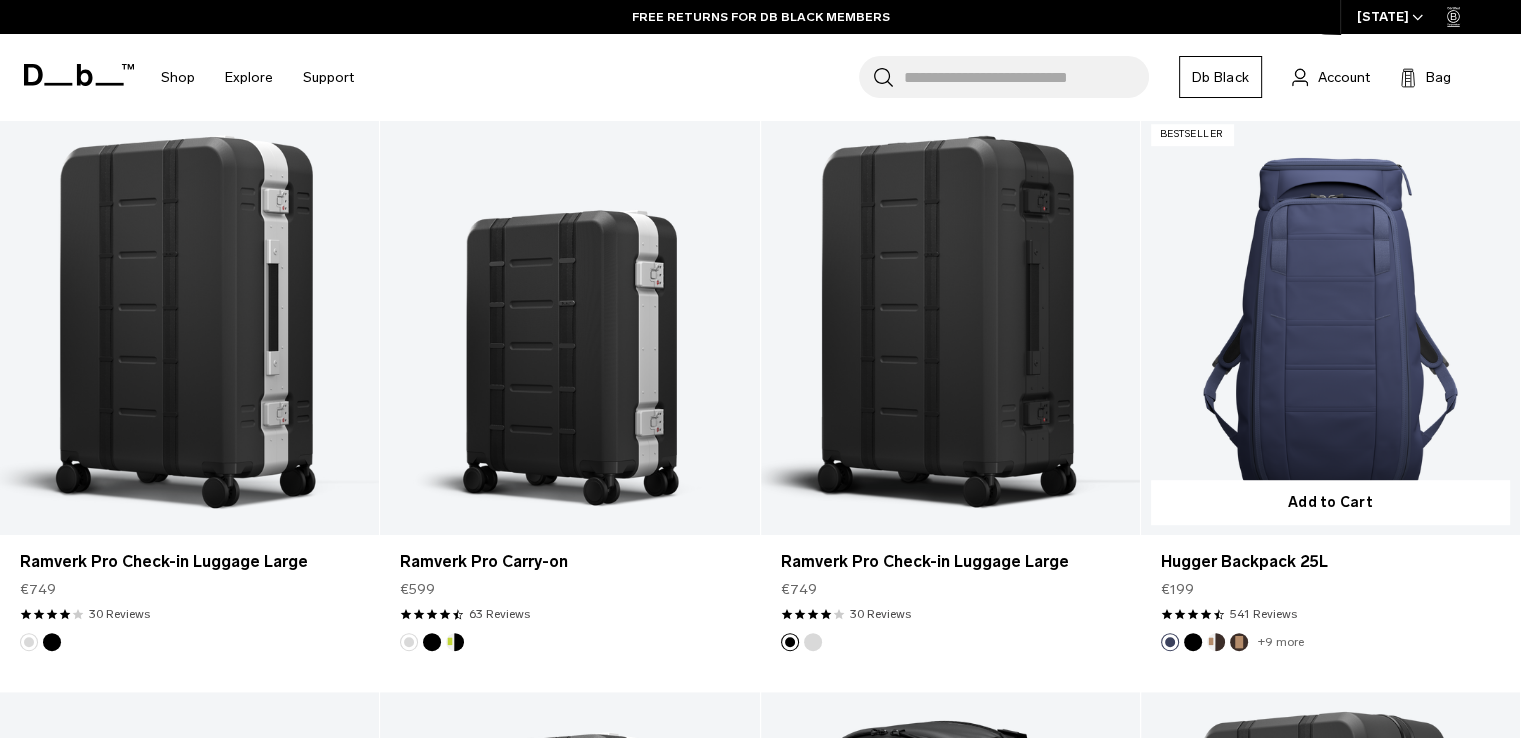 scroll, scrollTop: 1175, scrollLeft: 0, axis: vertical 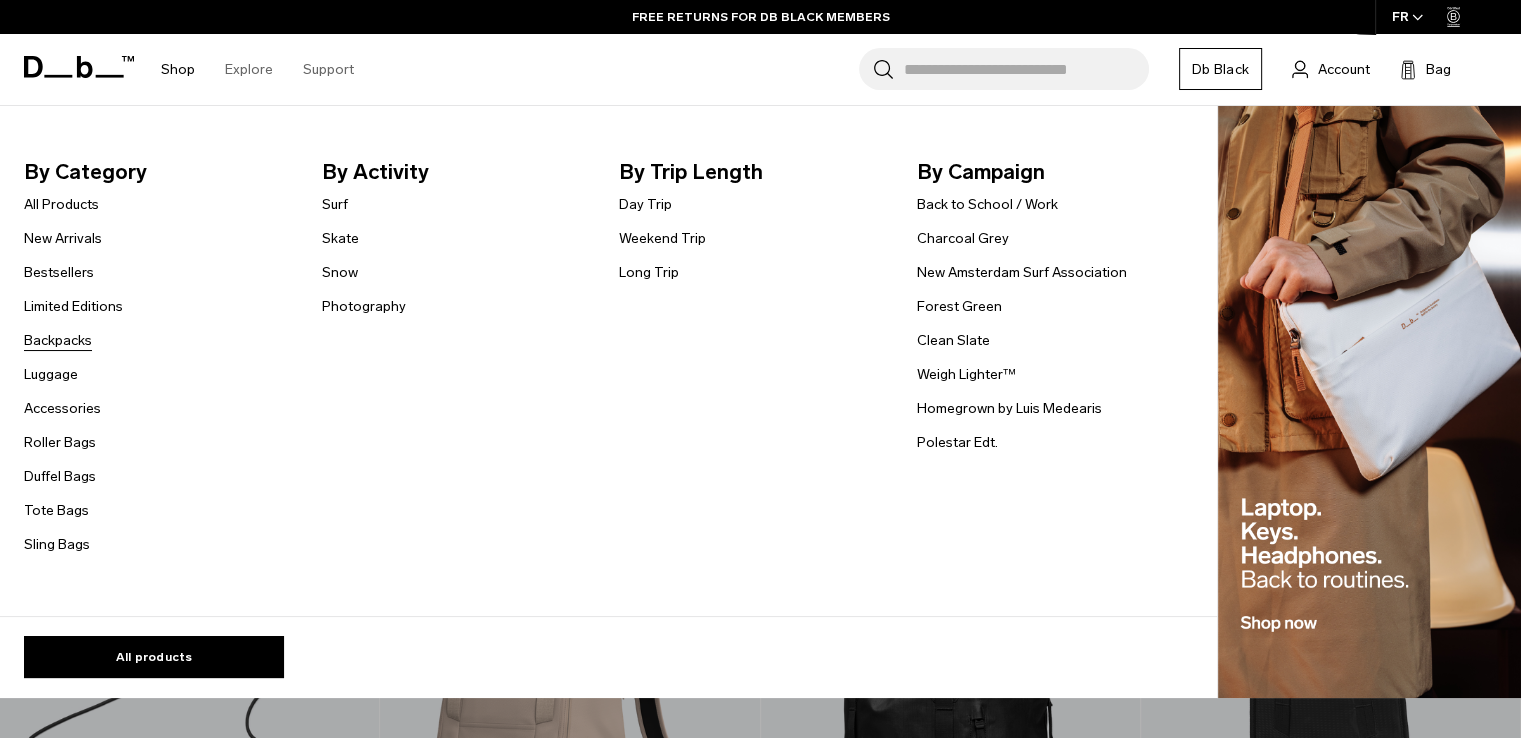 click on "Backpacks" at bounding box center (58, 340) 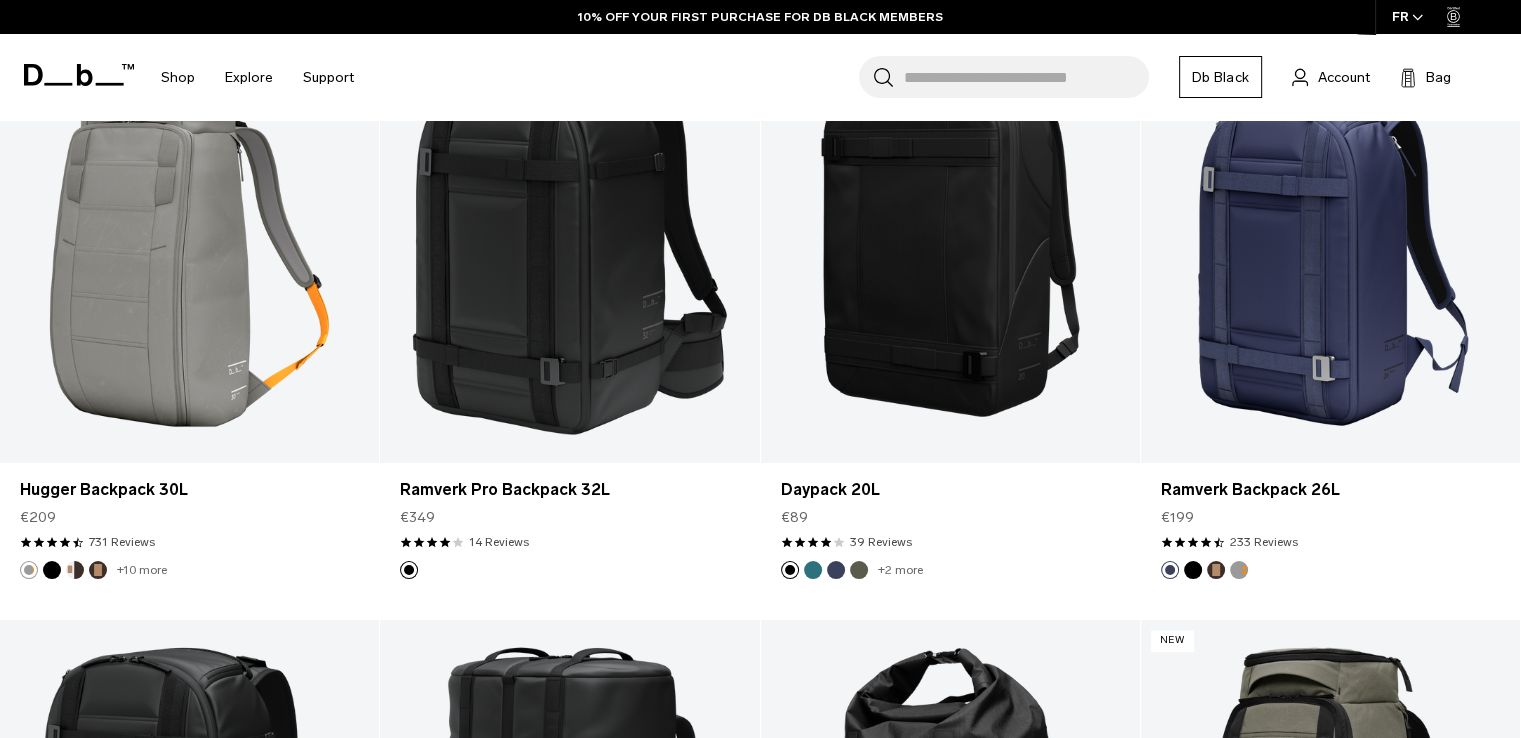 scroll, scrollTop: 2280, scrollLeft: 0, axis: vertical 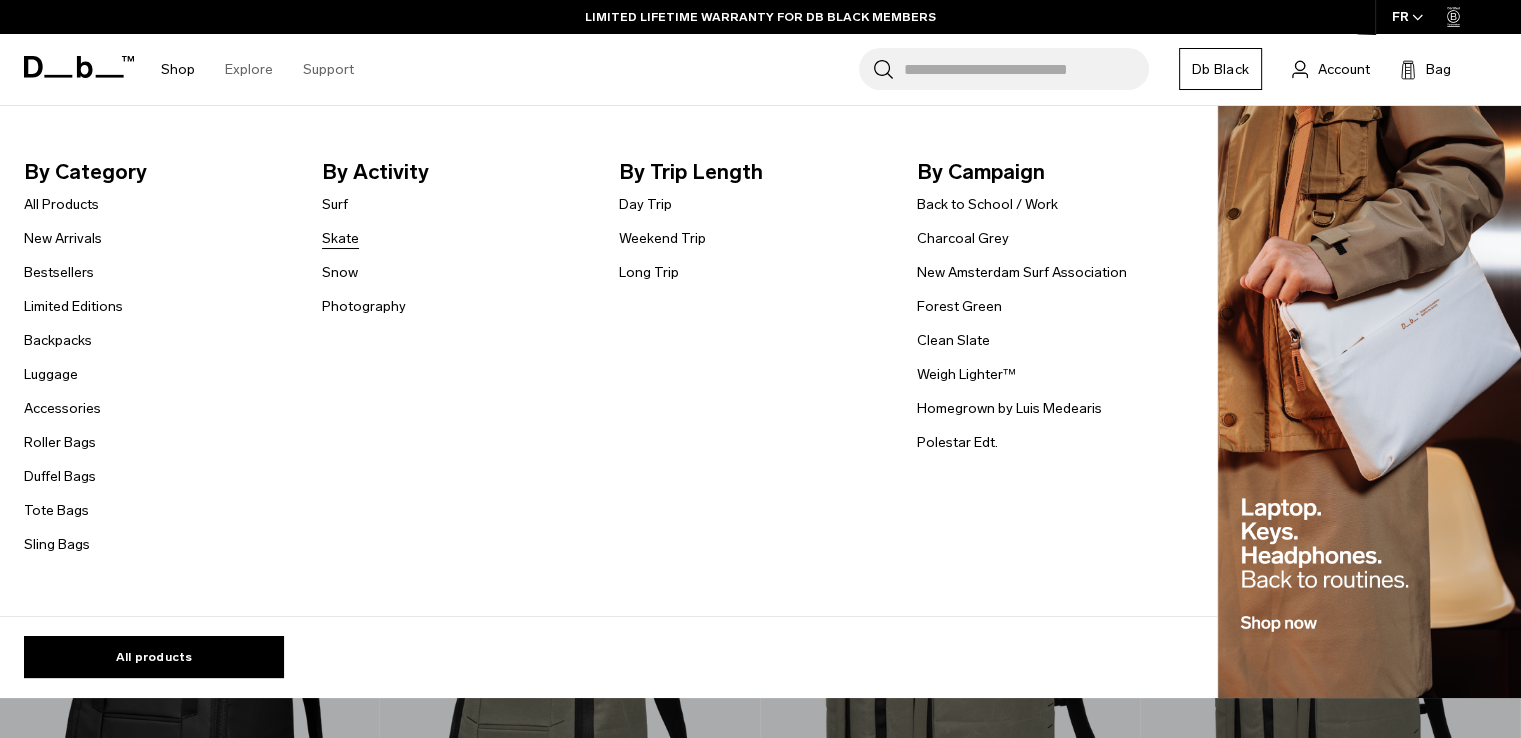 click on "Skate" at bounding box center (340, 238) 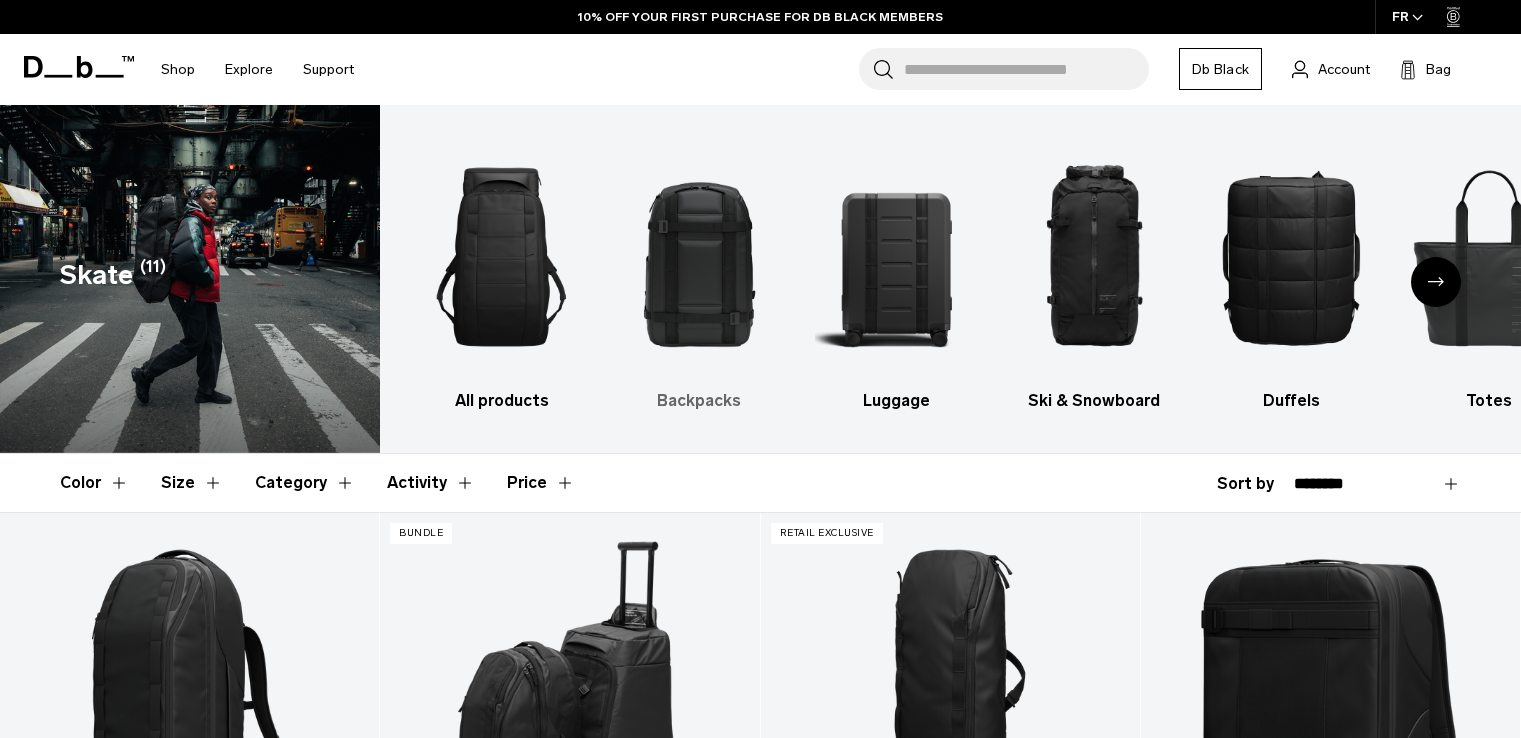 scroll, scrollTop: 0, scrollLeft: 0, axis: both 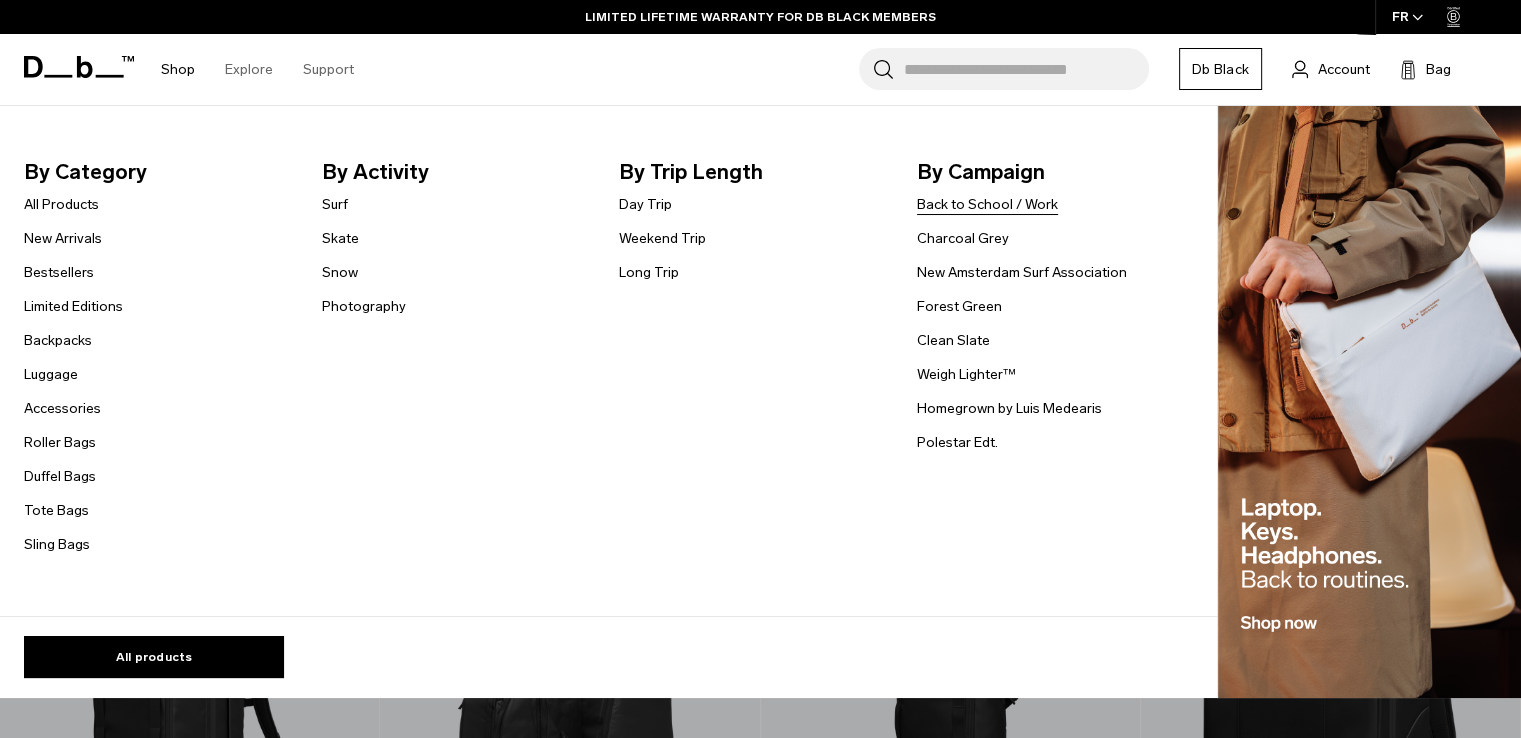 click on "Back to School / Work" at bounding box center [987, 204] 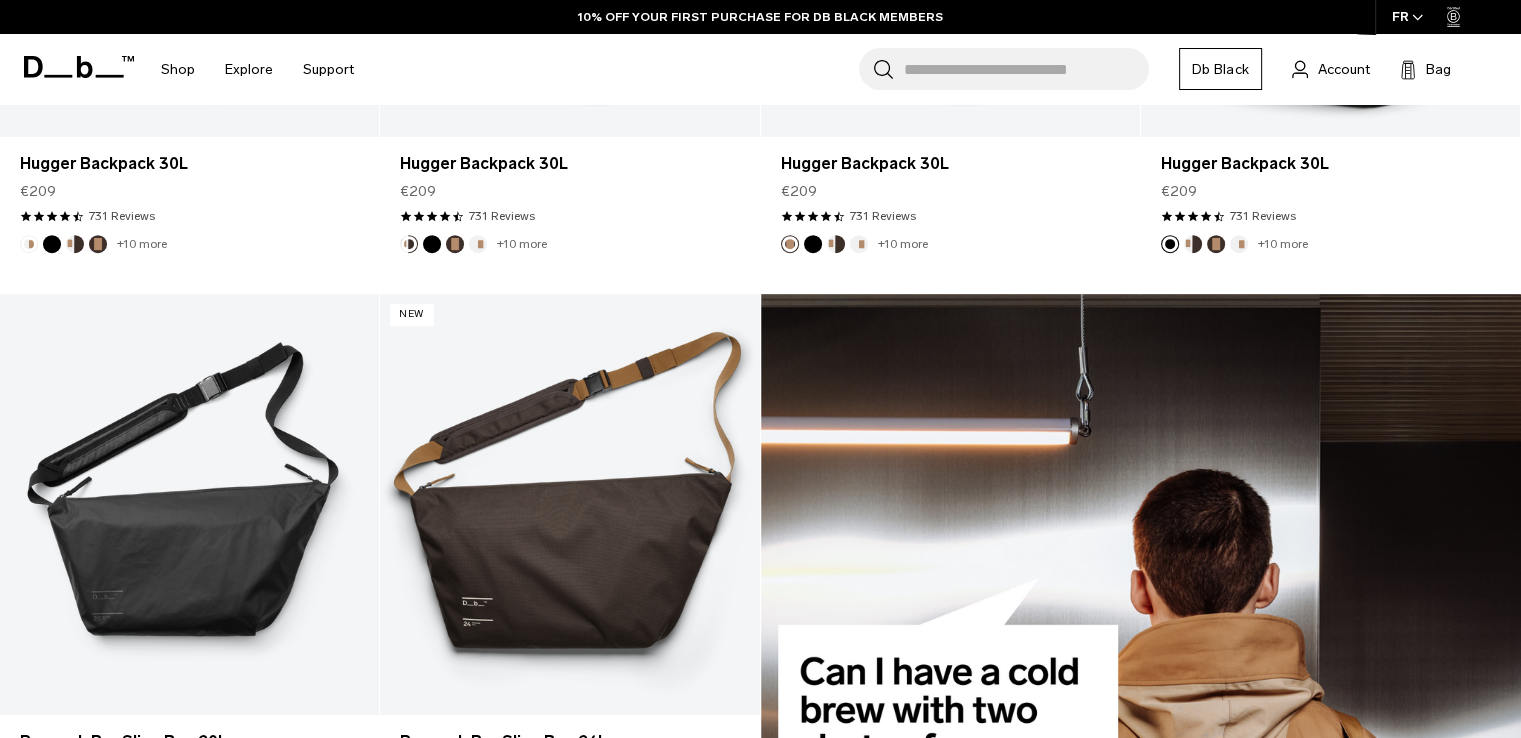 scroll, scrollTop: 1192, scrollLeft: 0, axis: vertical 